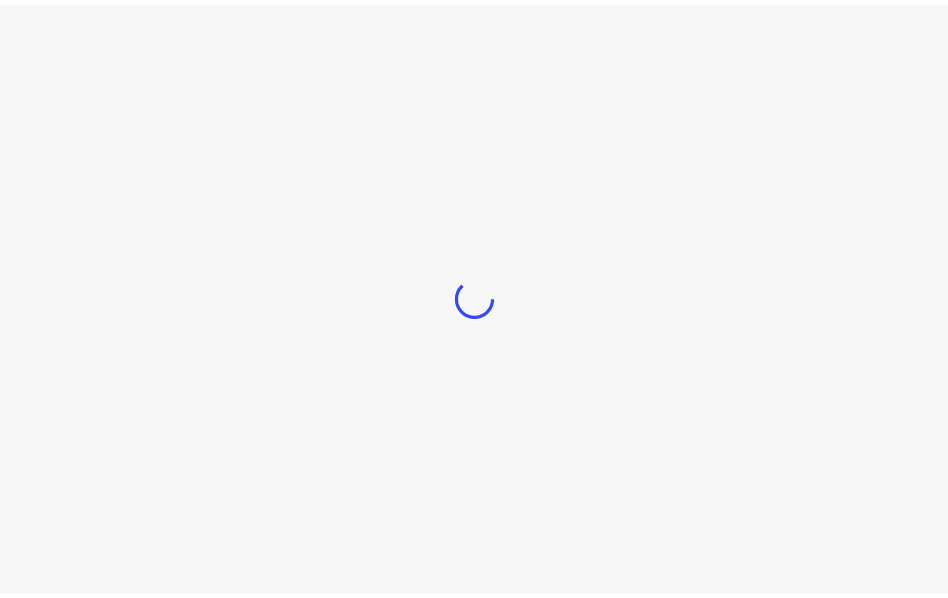 scroll, scrollTop: 0, scrollLeft: 0, axis: both 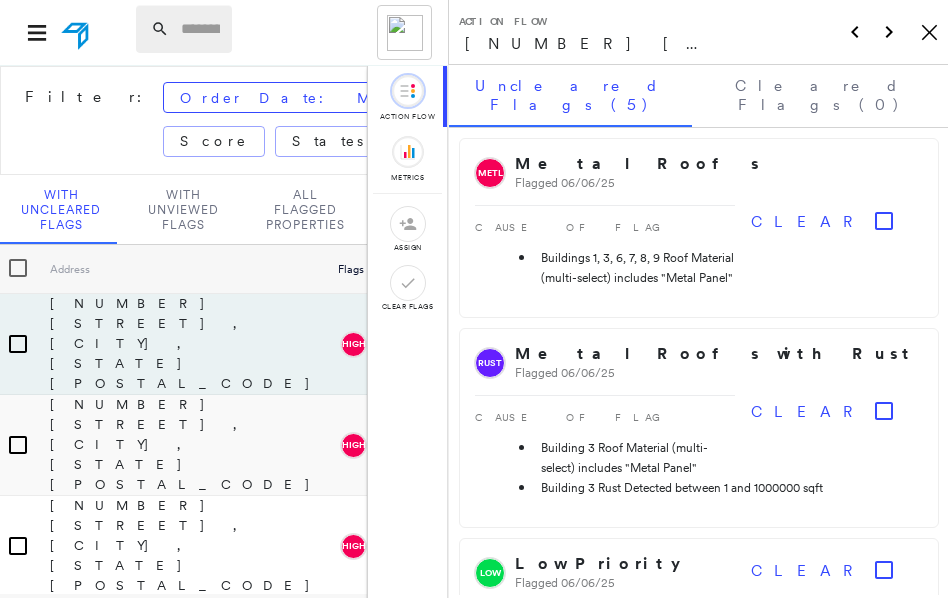 click at bounding box center (200, 29) 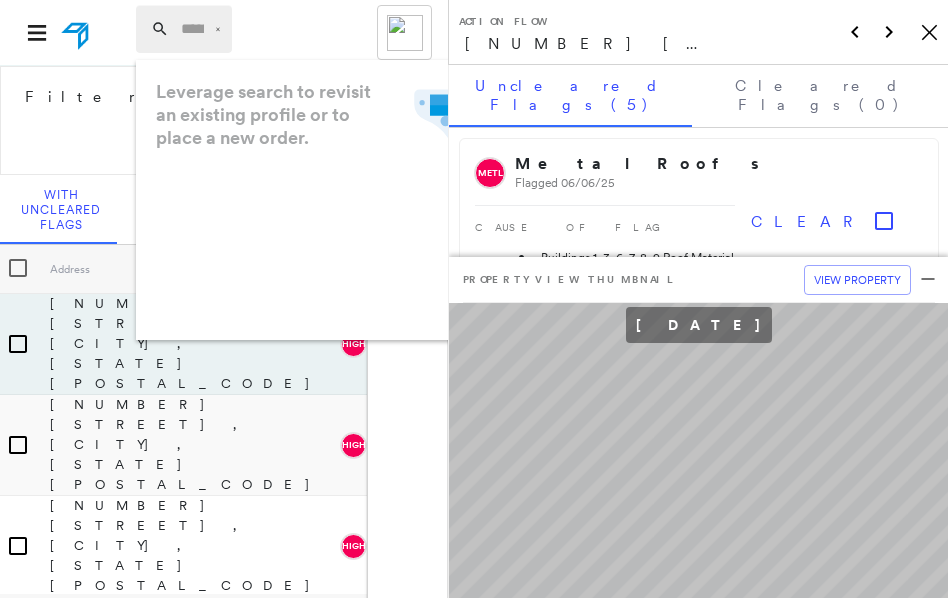 paste on "**********" 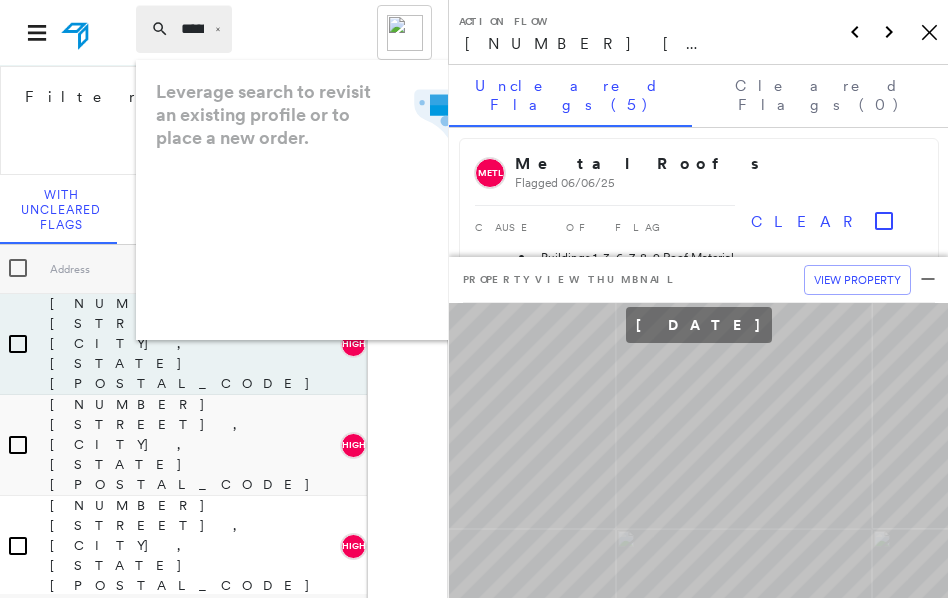scroll, scrollTop: 0, scrollLeft: 242, axis: horizontal 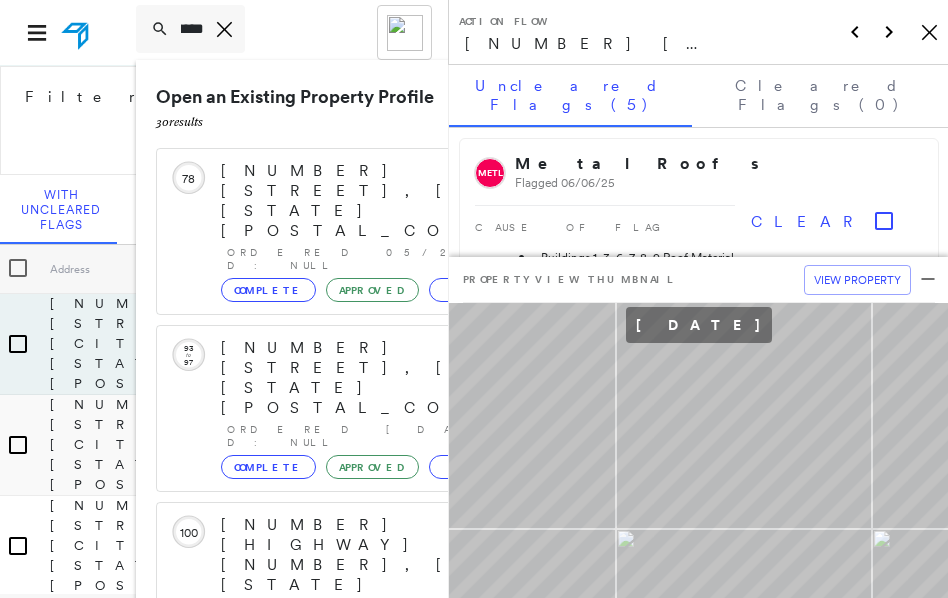 drag, startPoint x: 194, startPoint y: 25, endPoint x: 240, endPoint y: 30, distance: 46.270943 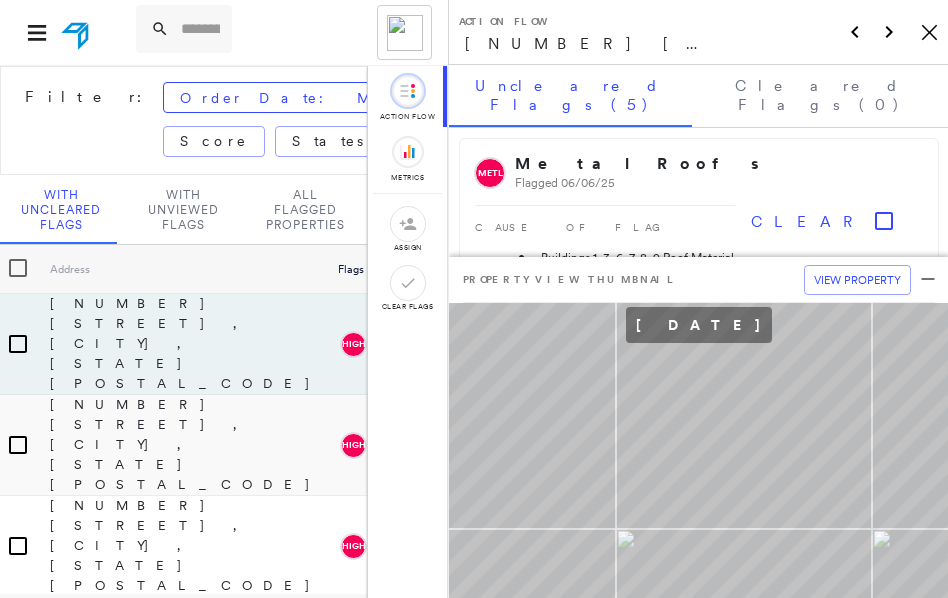 scroll, scrollTop: 0, scrollLeft: 0, axis: both 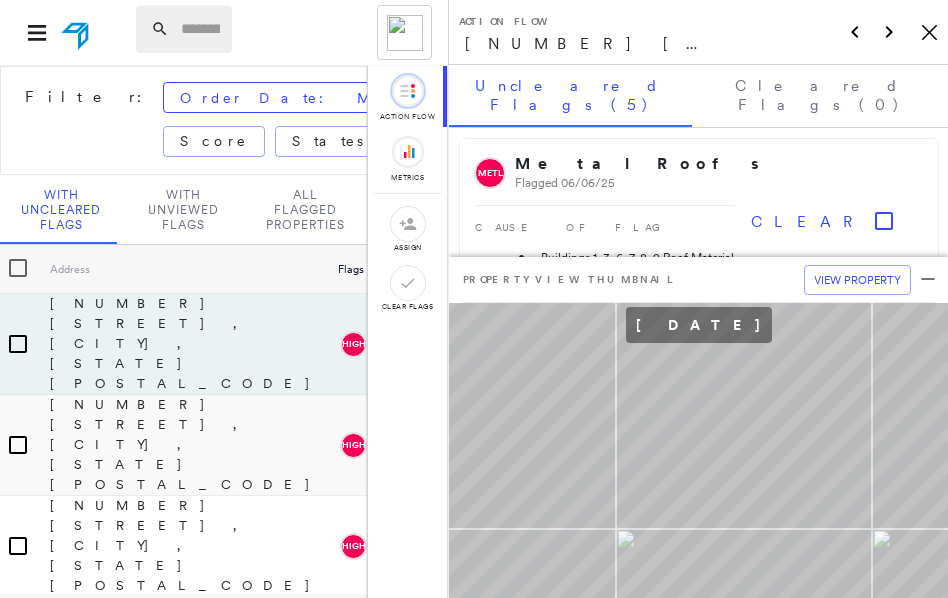 click at bounding box center (200, 29) 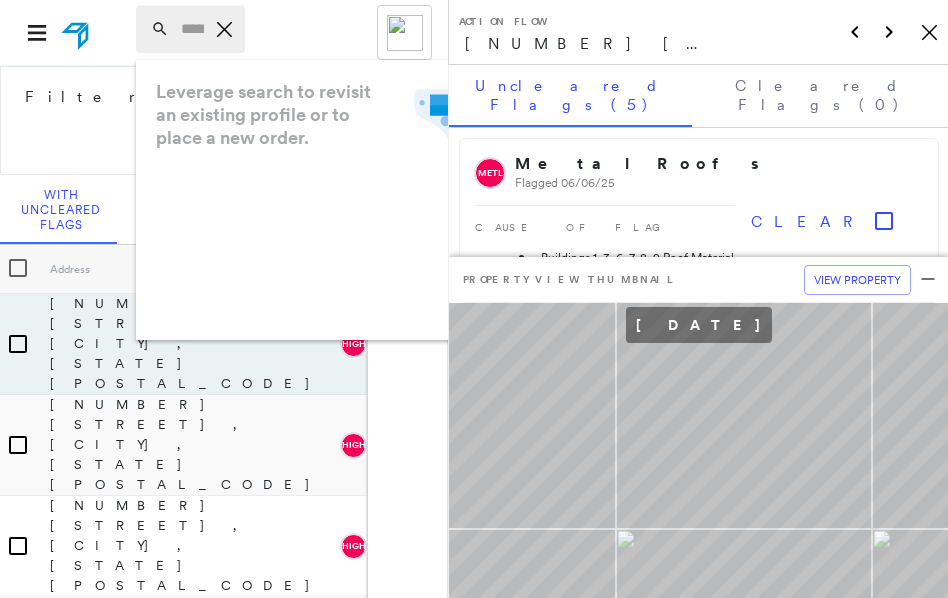 paste on "**********" 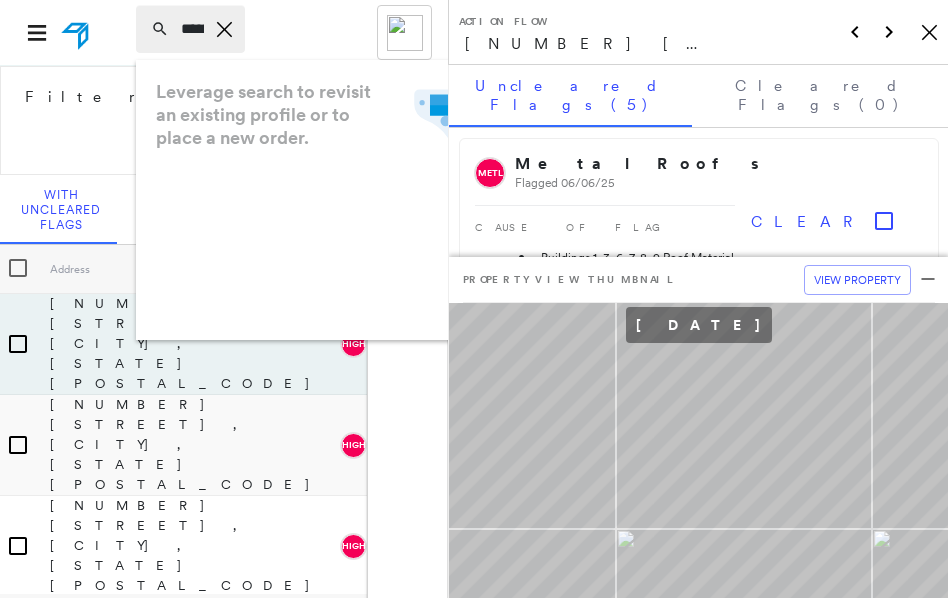 scroll, scrollTop: 0, scrollLeft: 242, axis: horizontal 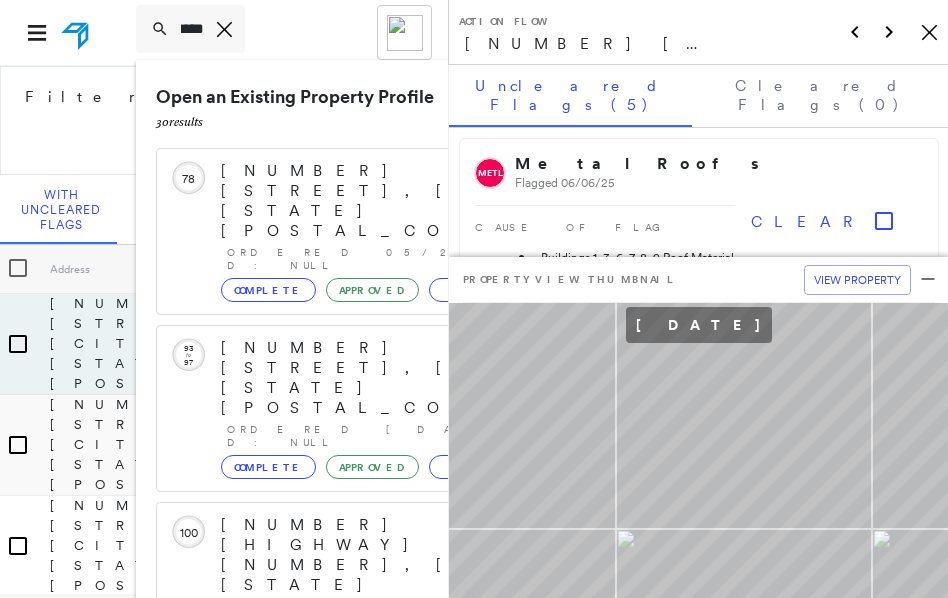 drag, startPoint x: 182, startPoint y: 30, endPoint x: 377, endPoint y: 55, distance: 196.59604 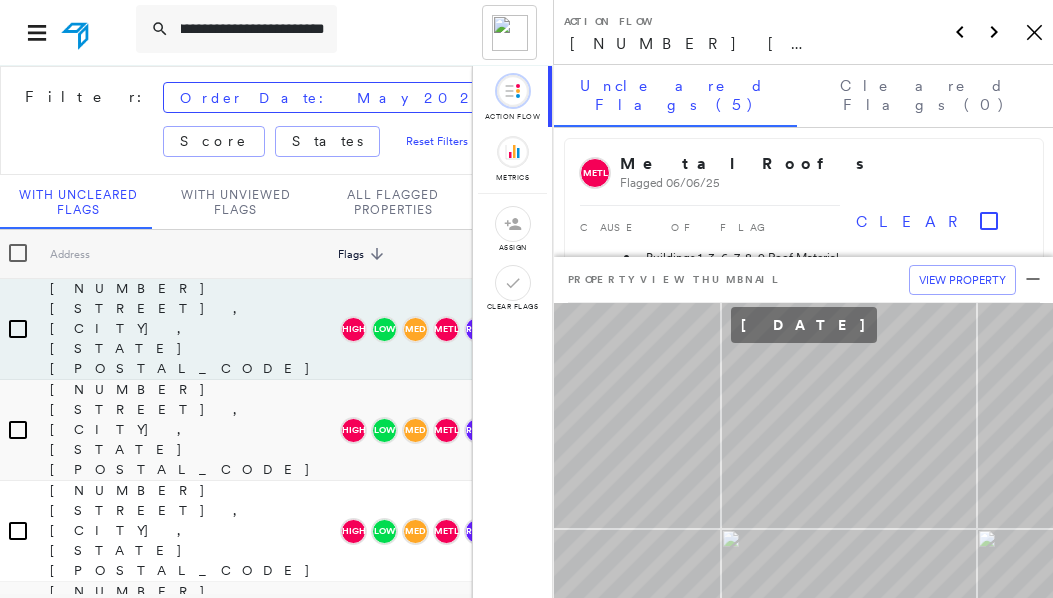 scroll, scrollTop: 0, scrollLeft: 55, axis: horizontal 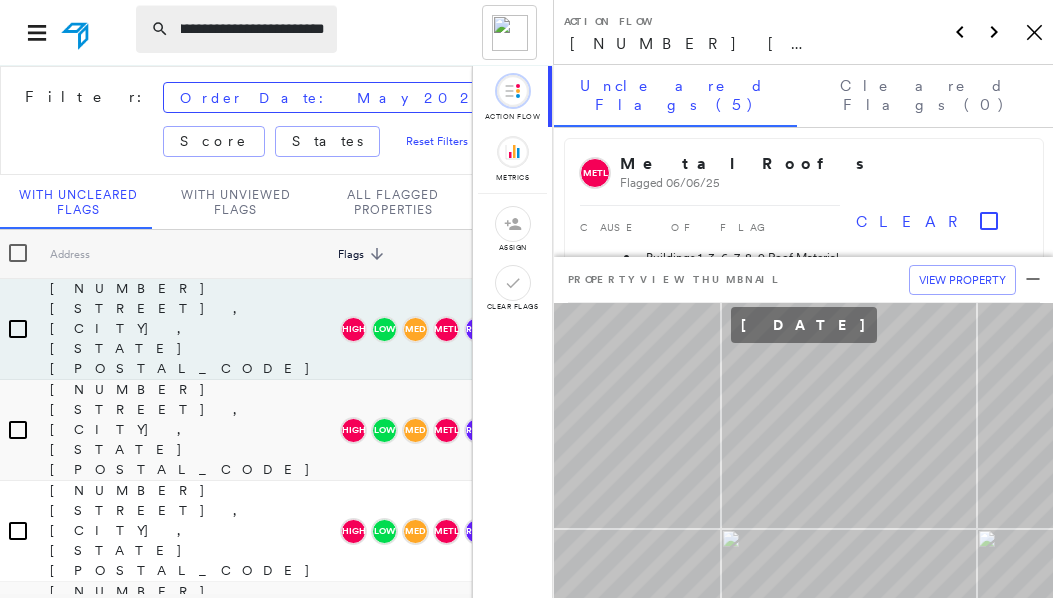 click on "**********" at bounding box center (253, 29) 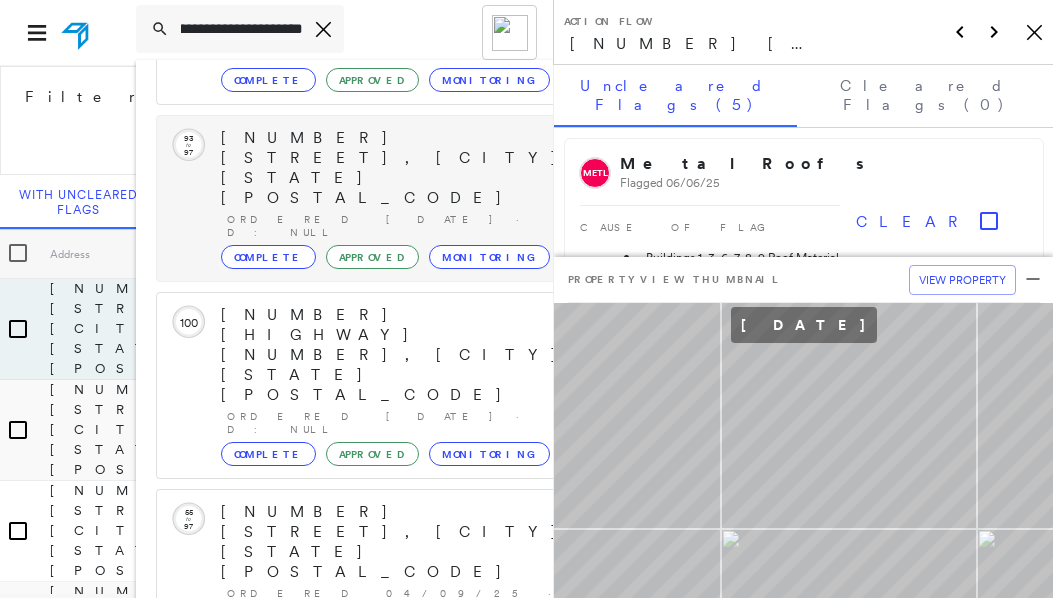 scroll, scrollTop: 213, scrollLeft: 0, axis: vertical 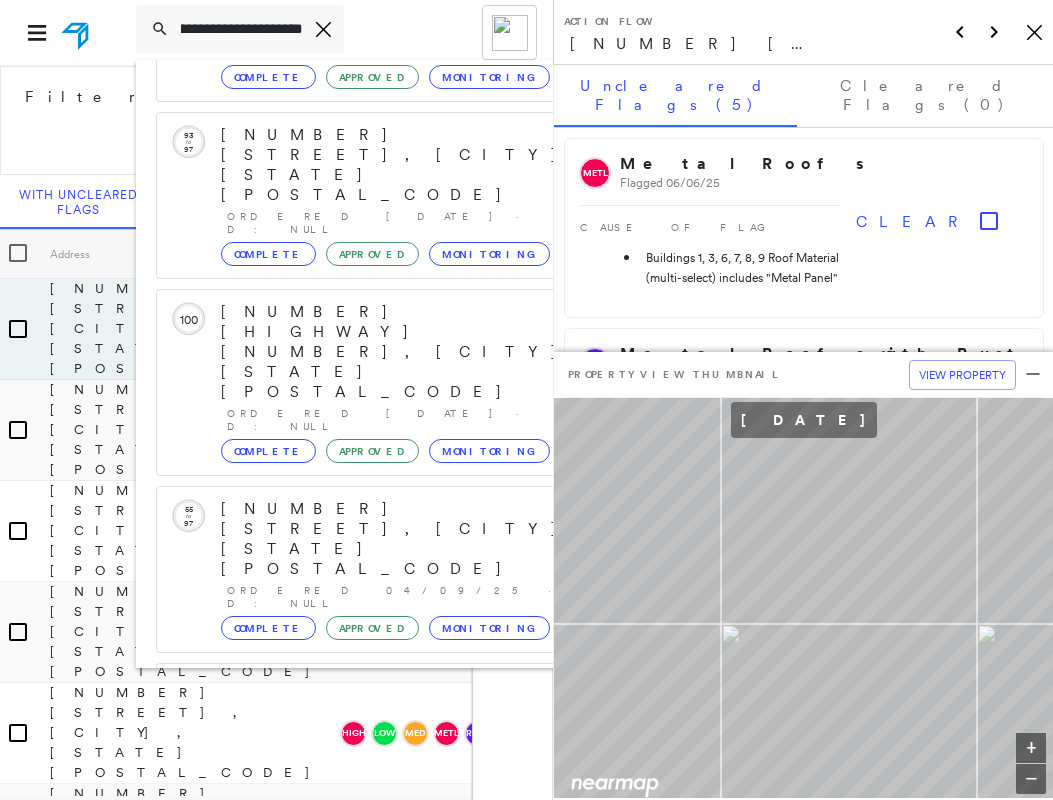 type on "**********" 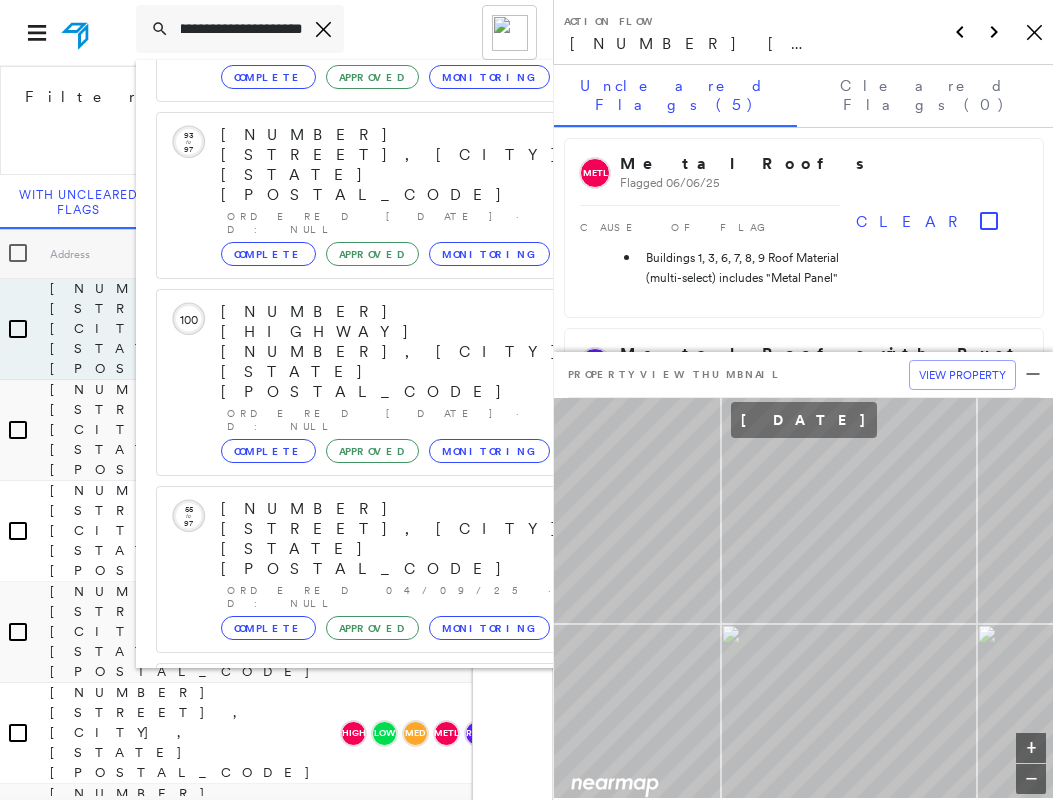 click on "[NUMBER] [STREET], [CITY], [STATE], USA" at bounding box center [381, 1011] 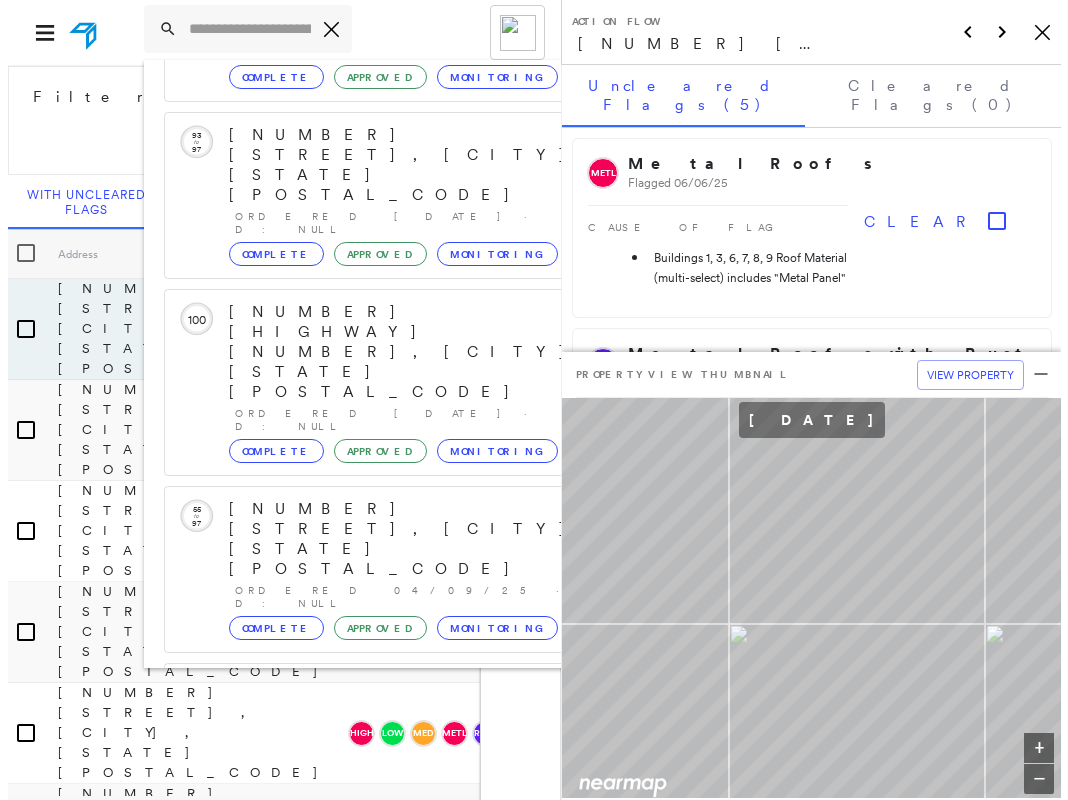 scroll, scrollTop: 0, scrollLeft: 0, axis: both 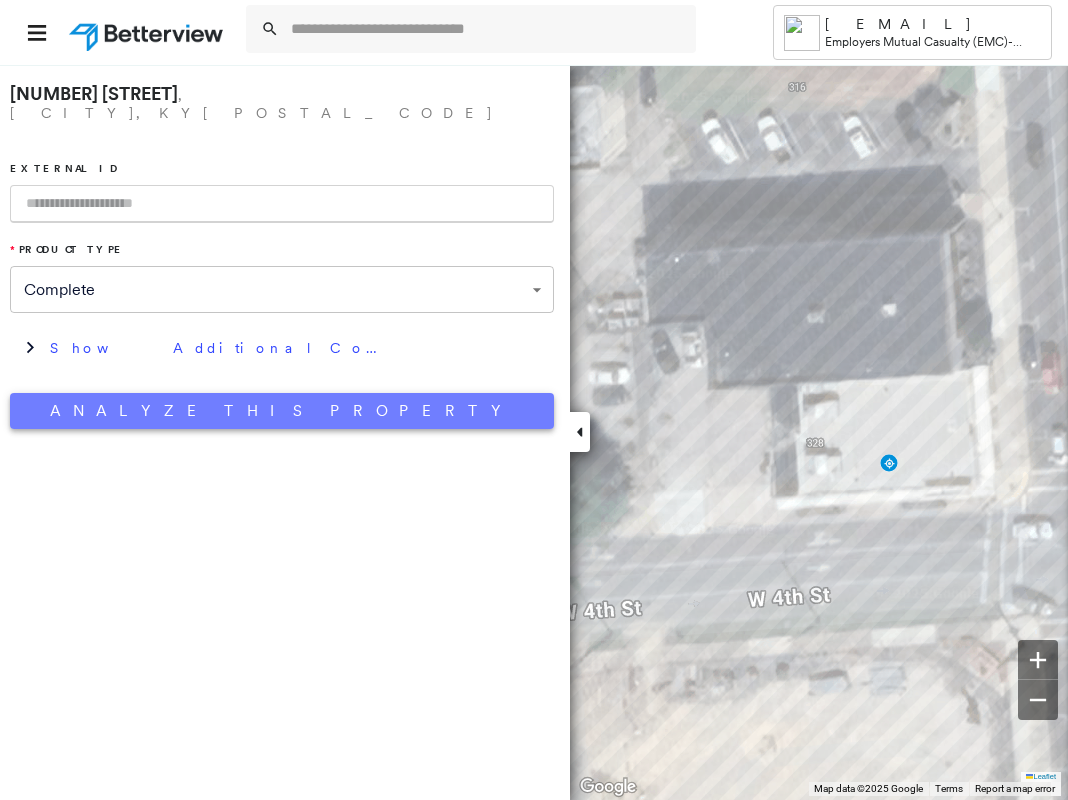 click on "Analyze This Property" at bounding box center (282, 411) 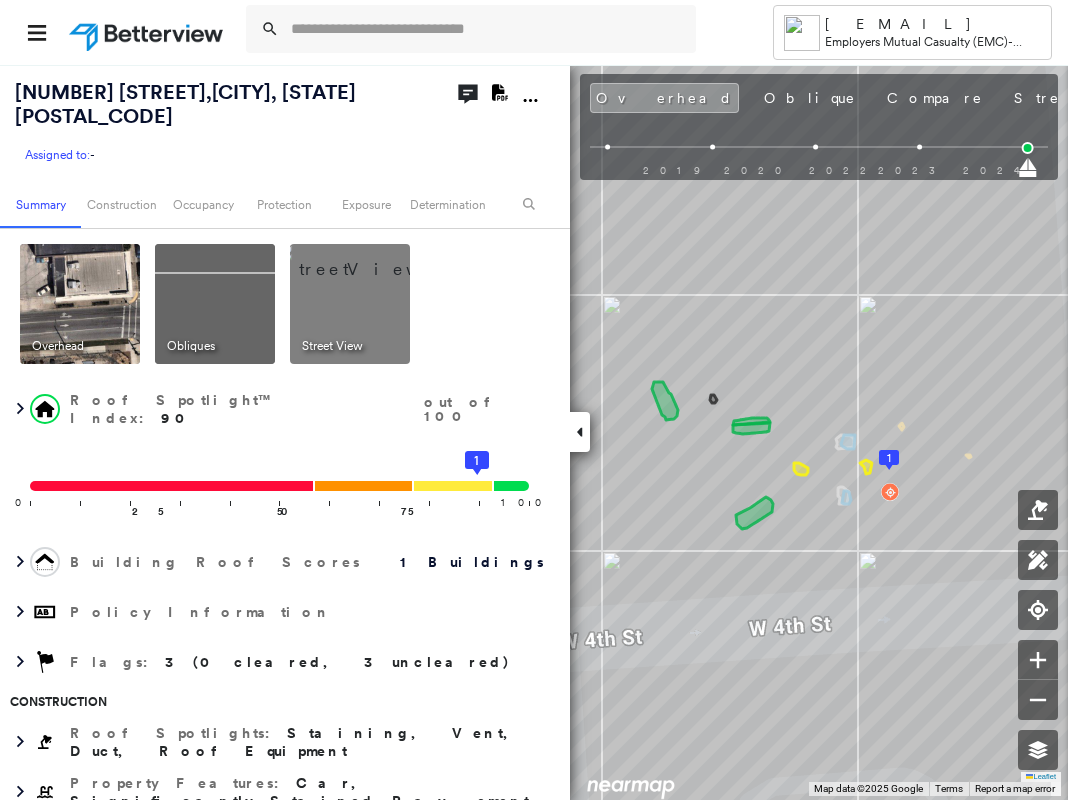 click 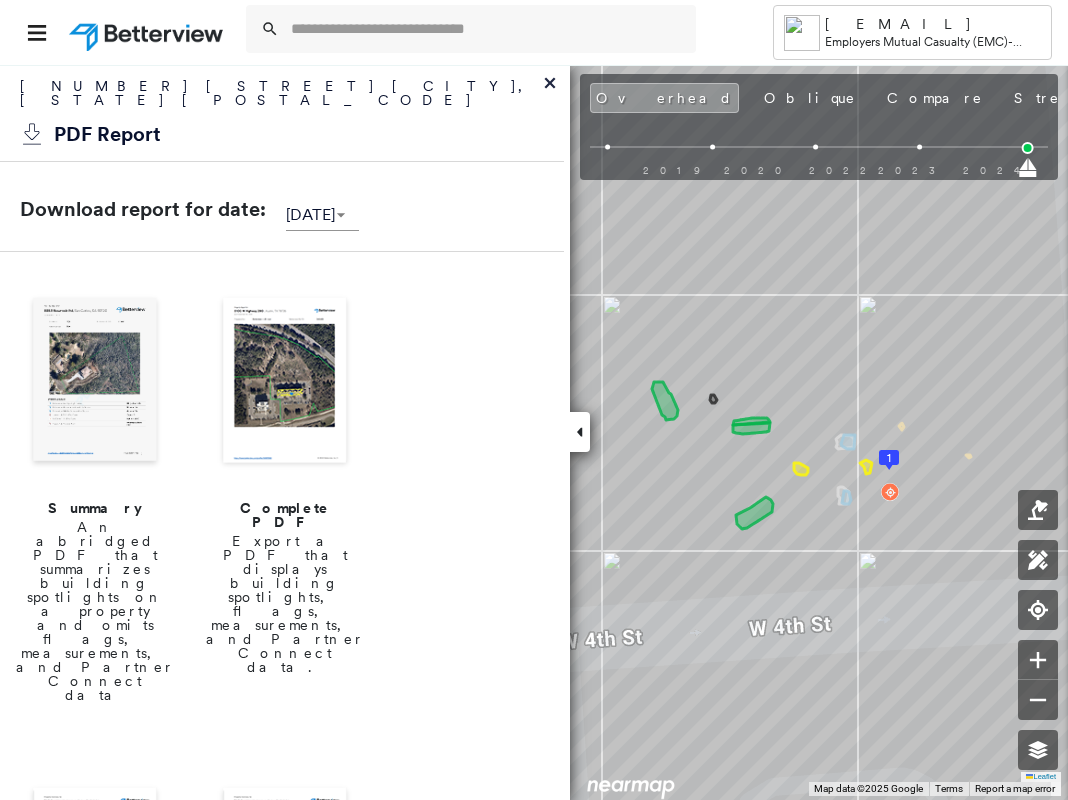 click at bounding box center [285, 382] 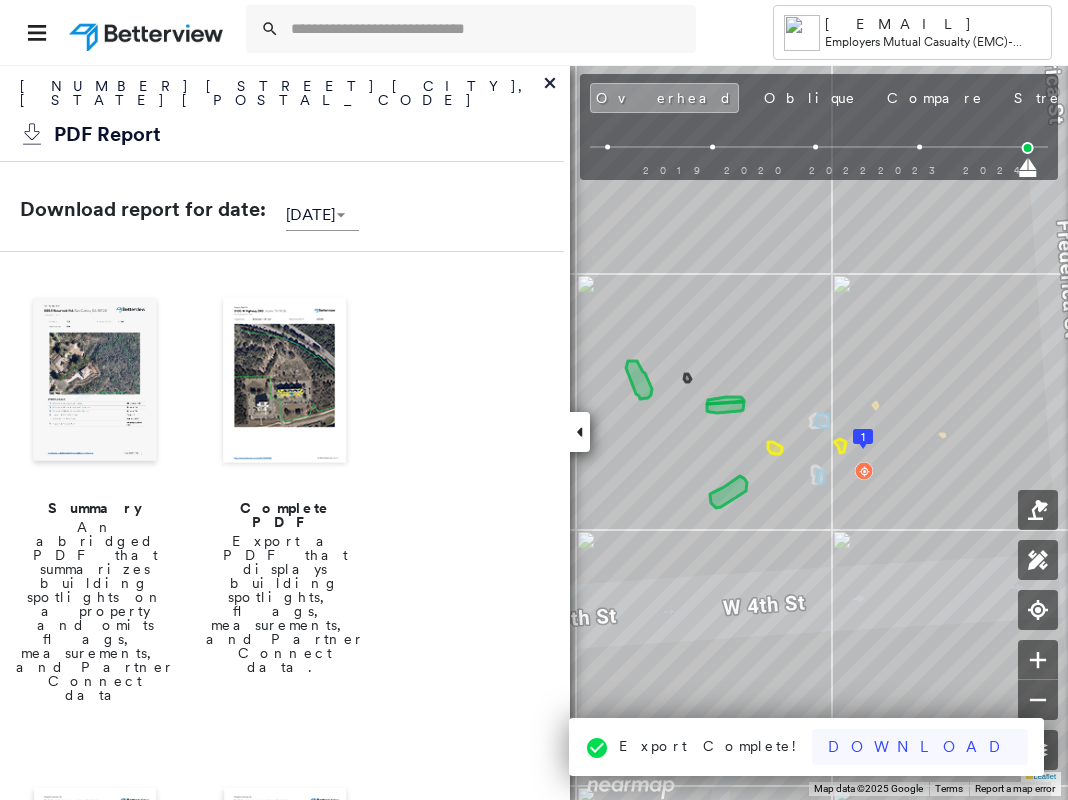 click on "Download" at bounding box center [920, 747] 